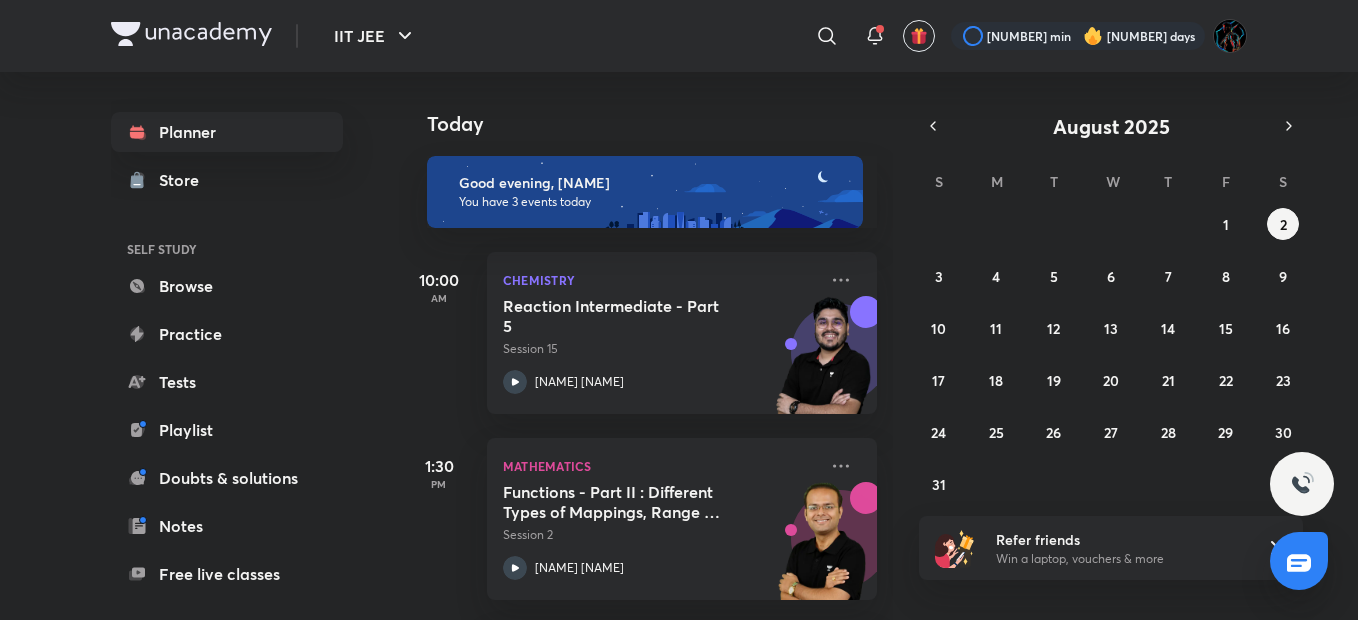 scroll, scrollTop: 0, scrollLeft: 0, axis: both 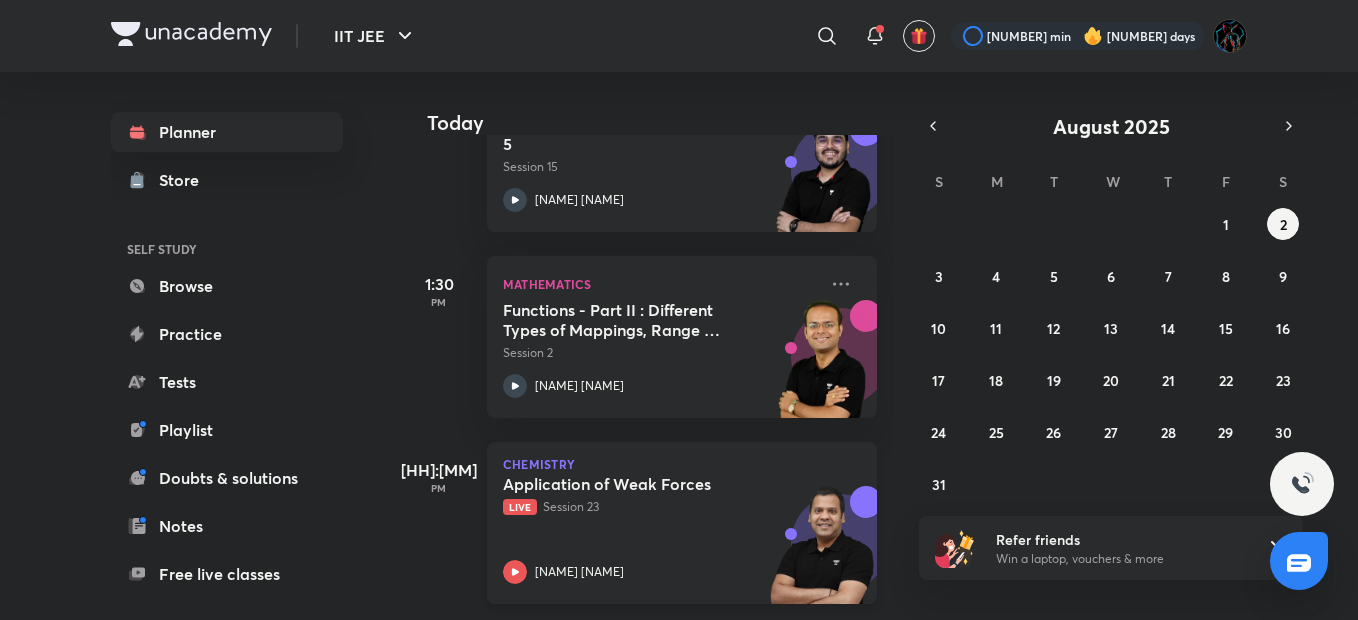 click on "Reaction Intermediate - Part 5 [NAME] [NAME]" at bounding box center [660, 529] 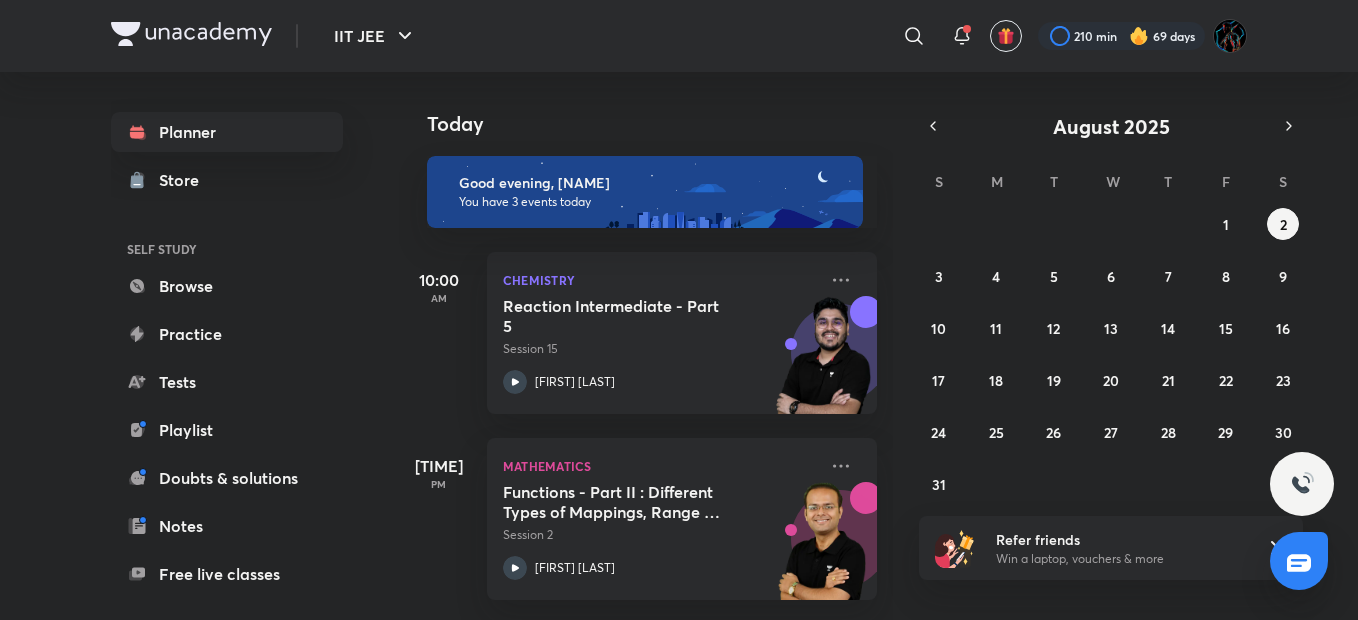 scroll, scrollTop: 0, scrollLeft: 0, axis: both 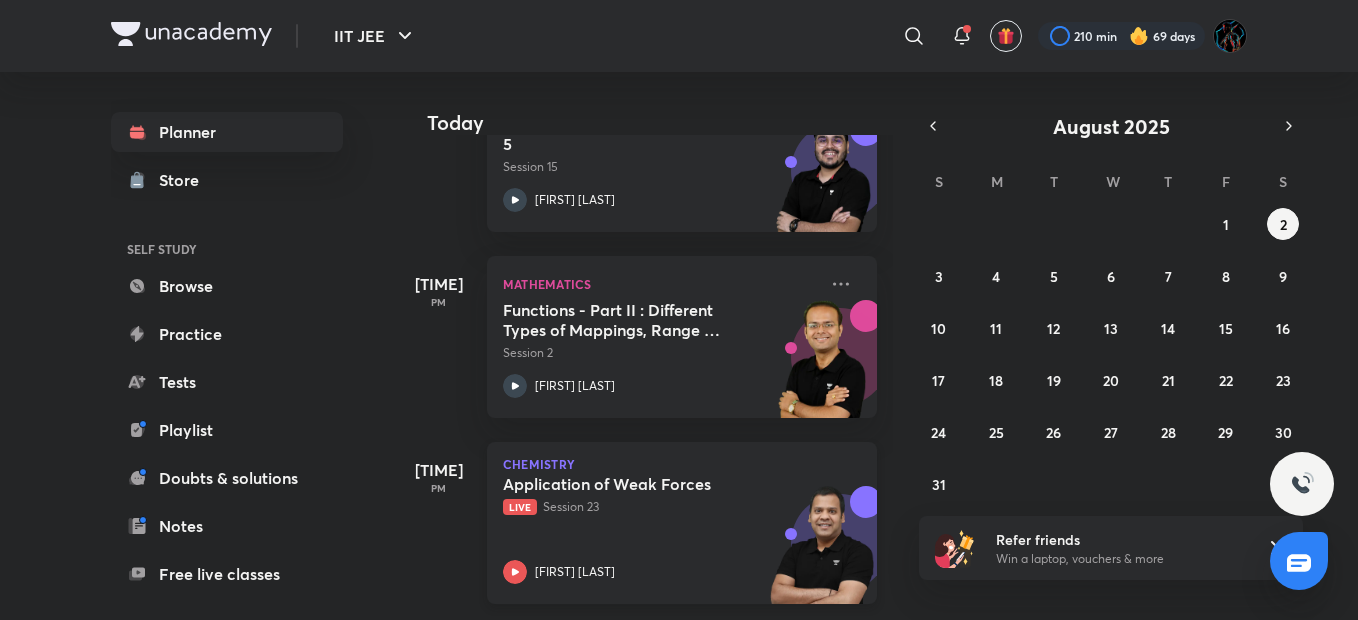 click on "Reaction Intermediate - Part 5 [NAME] [NAME]" at bounding box center (660, 529) 